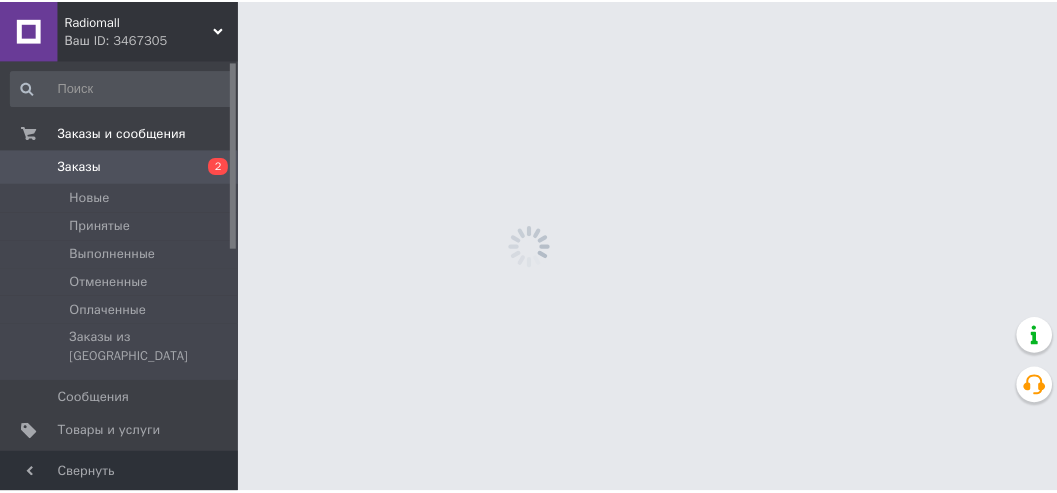 scroll, scrollTop: 0, scrollLeft: 0, axis: both 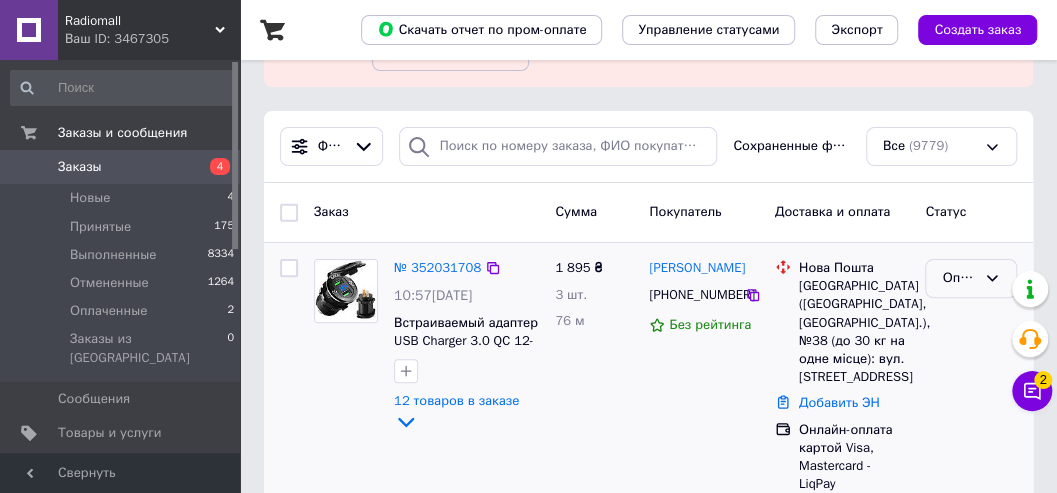 click on "Оплаченный" at bounding box center [971, 278] 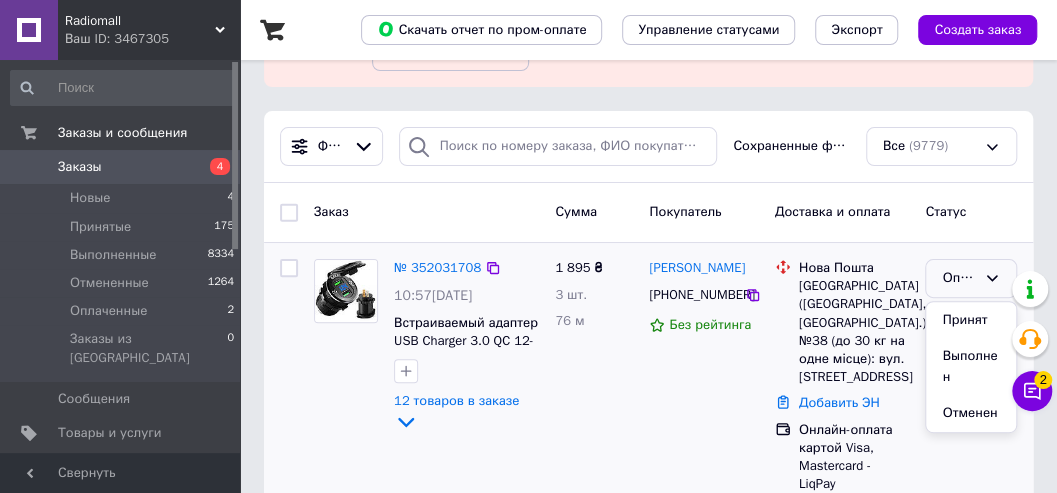 click on "Принят" at bounding box center (971, 320) 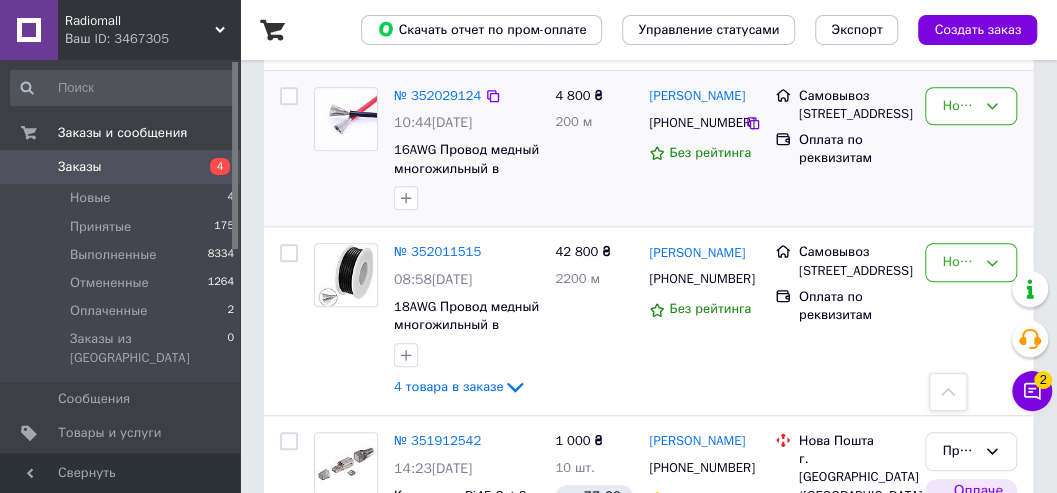 scroll, scrollTop: 533, scrollLeft: 0, axis: vertical 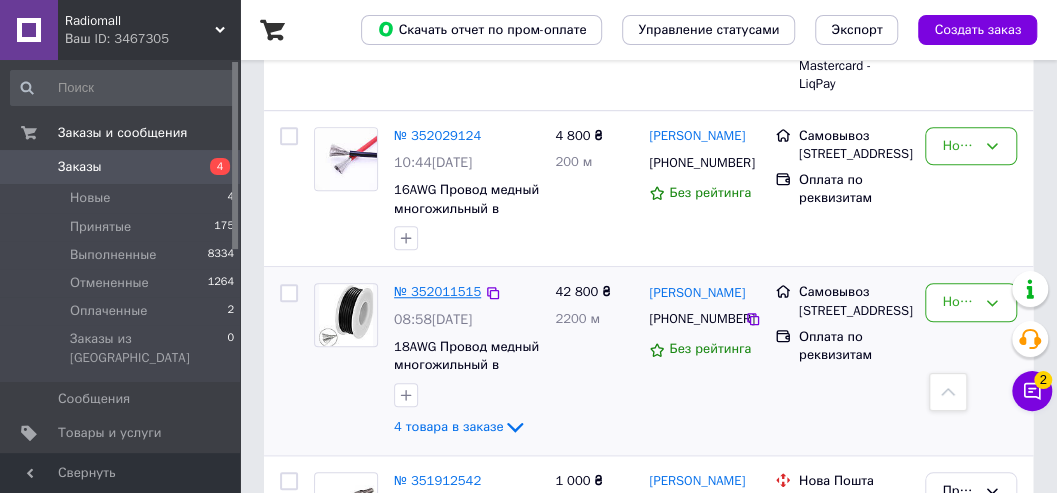click on "№ 352011515" at bounding box center [437, 291] 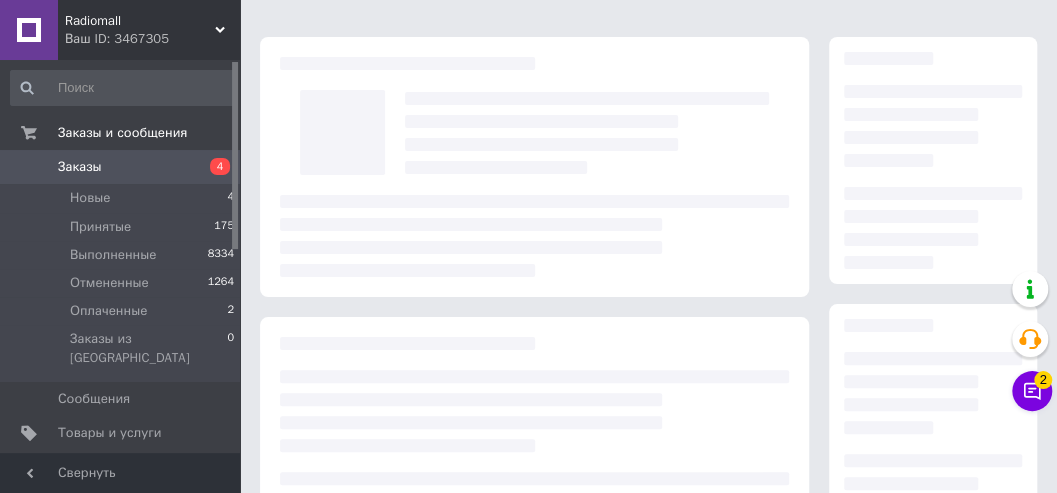 scroll, scrollTop: 66, scrollLeft: 0, axis: vertical 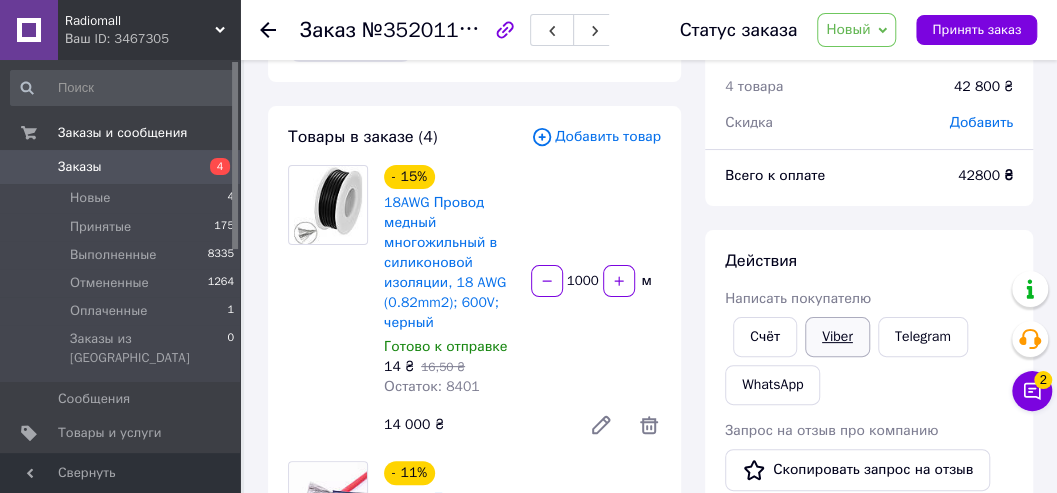 click on "Viber" at bounding box center [837, 337] 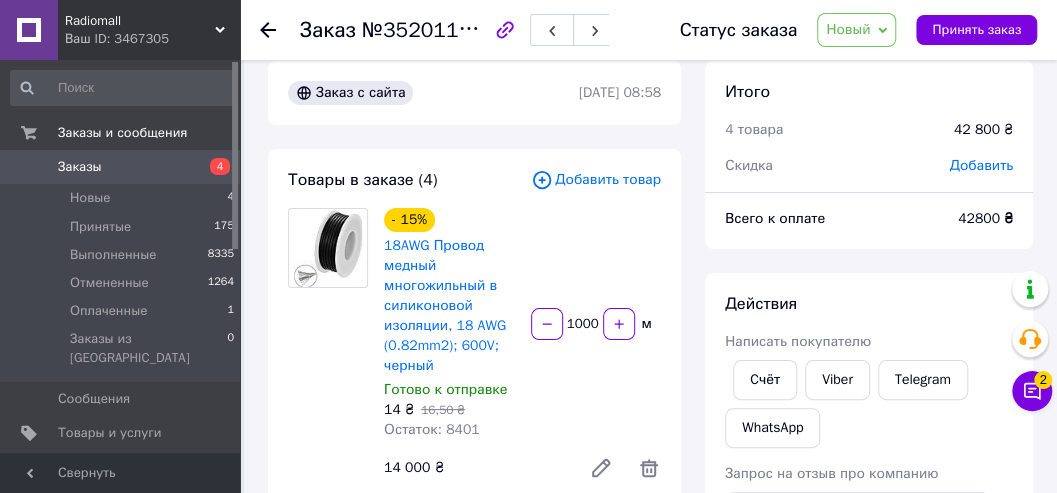 scroll, scrollTop: 0, scrollLeft: 0, axis: both 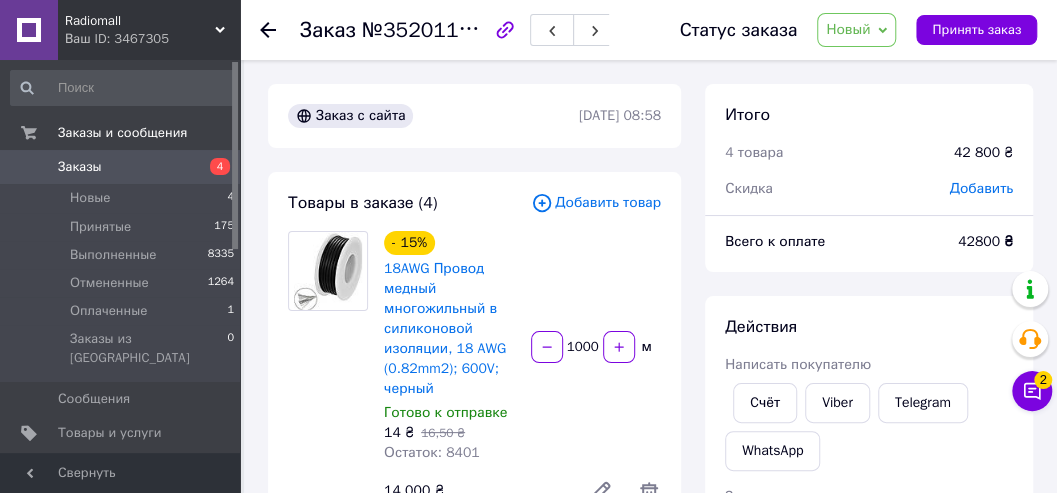 click 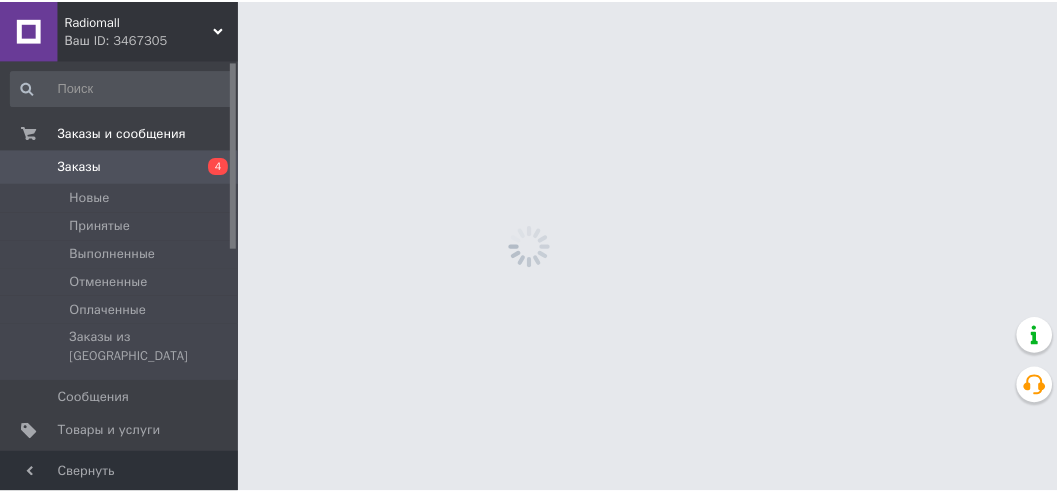 scroll, scrollTop: 0, scrollLeft: 0, axis: both 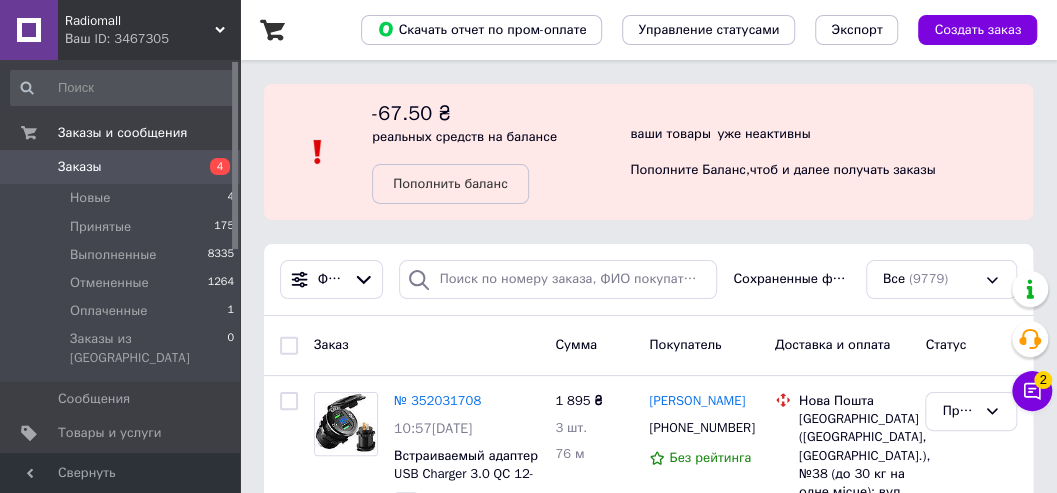 click on "Заказы" at bounding box center [121, 167] 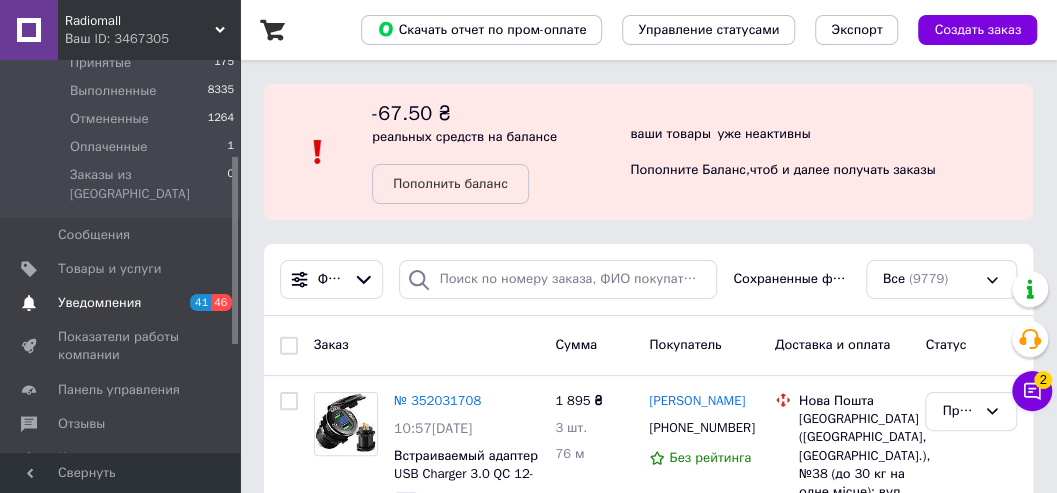 scroll, scrollTop: 200, scrollLeft: 0, axis: vertical 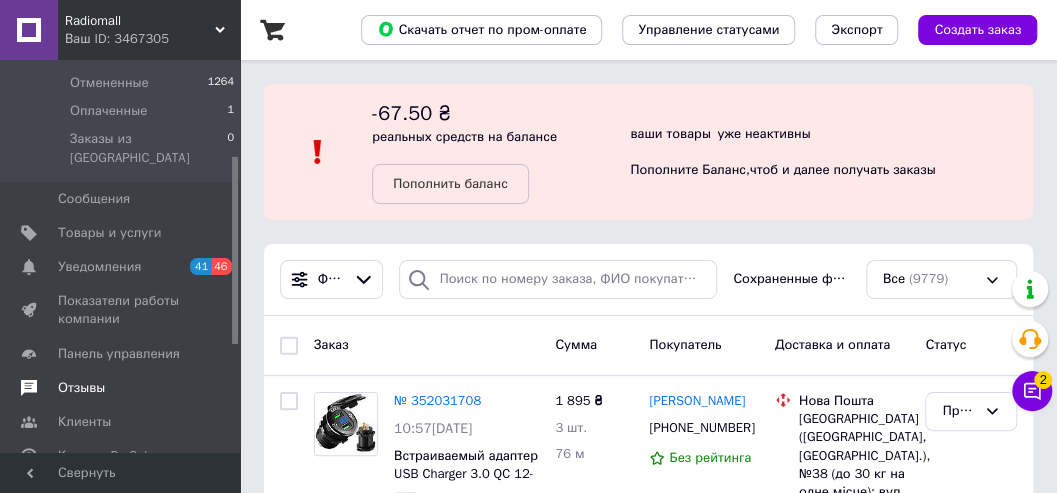 click on "Отзывы" at bounding box center (121, 388) 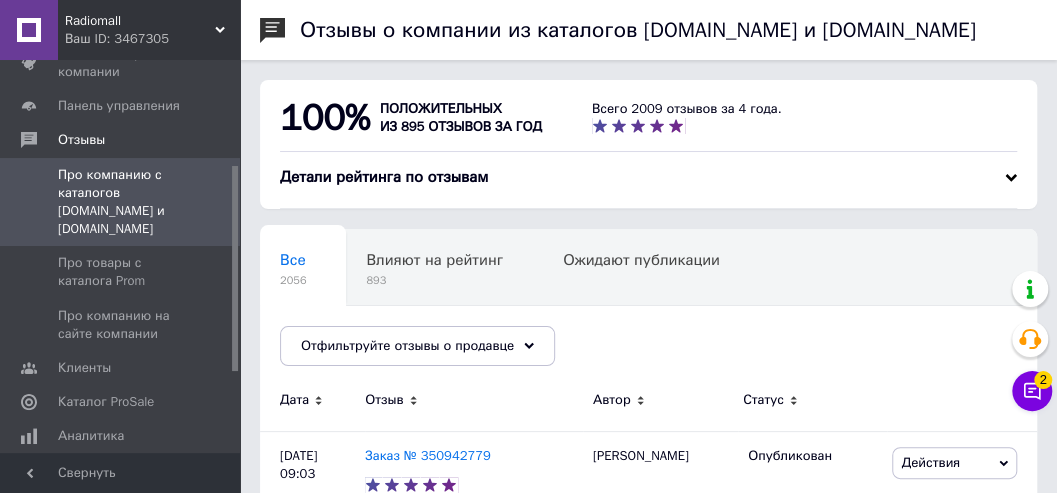 scroll, scrollTop: 78, scrollLeft: 0, axis: vertical 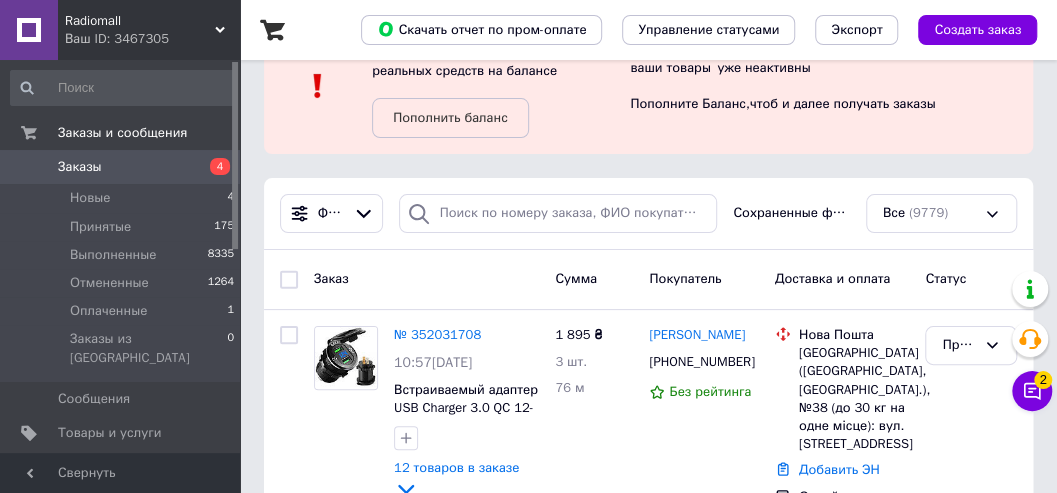 click on "ваши товары   уже неактивны Пополните Баланс ,  чтоб и далее получать заказы" at bounding box center (831, 86) 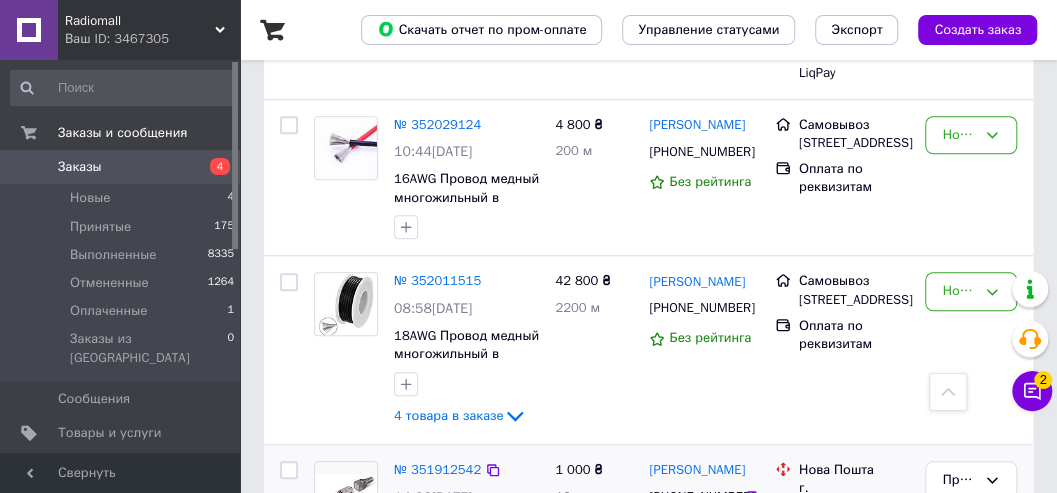 scroll, scrollTop: 666, scrollLeft: 0, axis: vertical 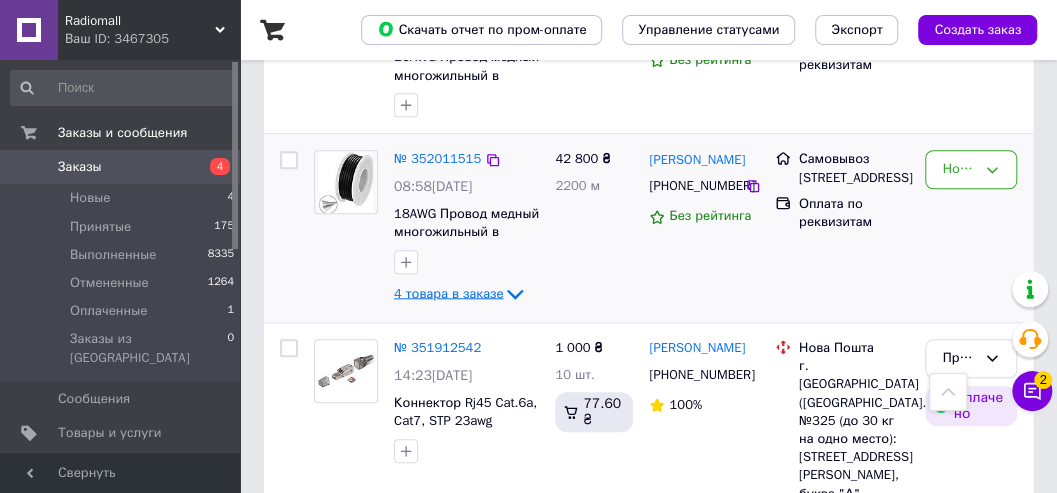 click 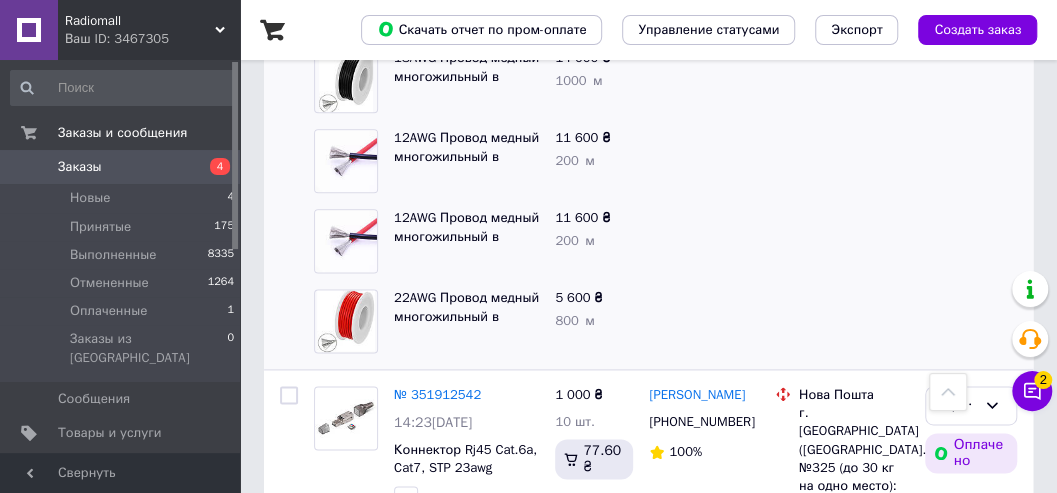 scroll, scrollTop: 800, scrollLeft: 0, axis: vertical 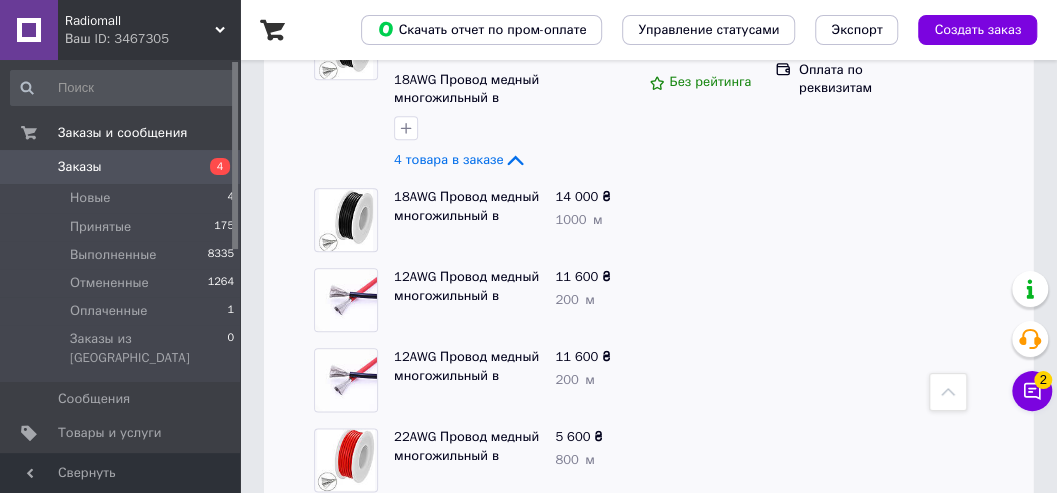 drag, startPoint x: 509, startPoint y: 160, endPoint x: 499, endPoint y: 189, distance: 30.675724 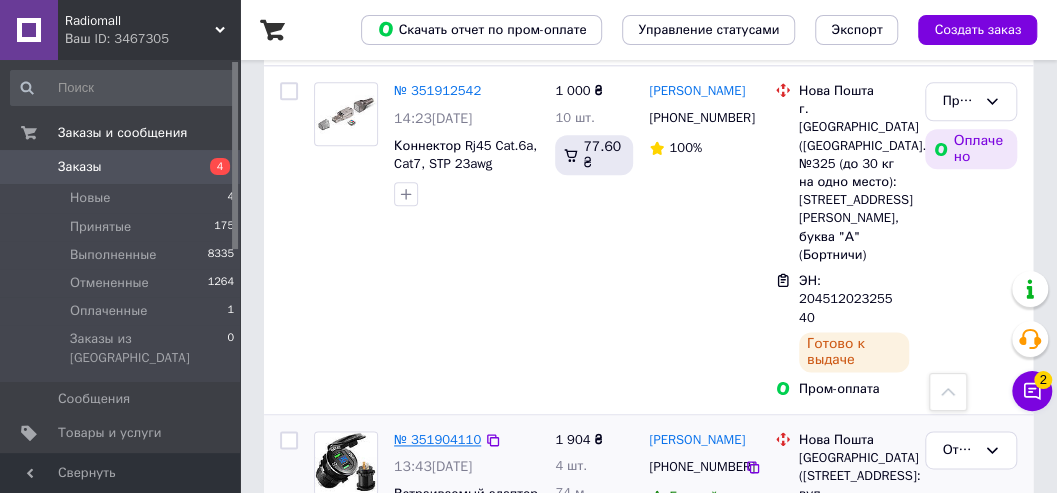 scroll, scrollTop: 1000, scrollLeft: 0, axis: vertical 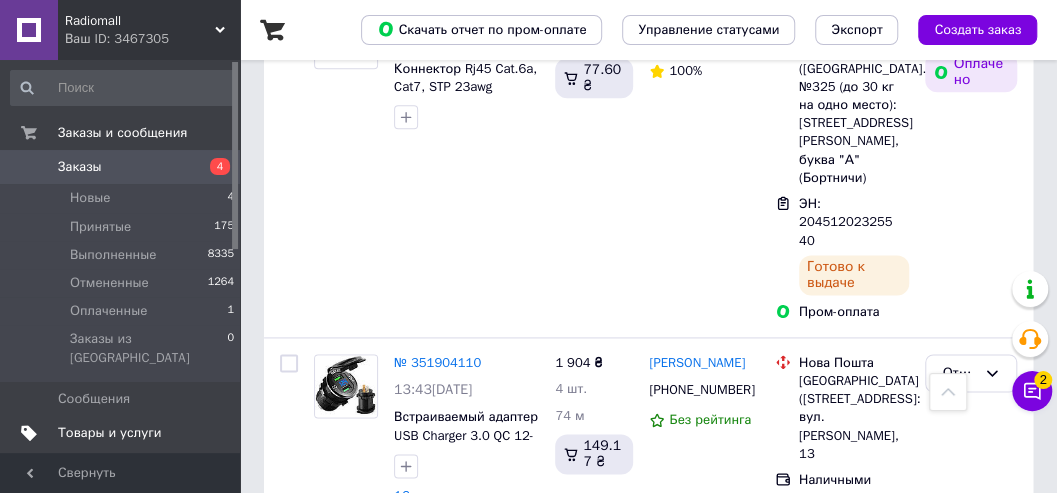 click on "Товары и услуги" at bounding box center (110, 433) 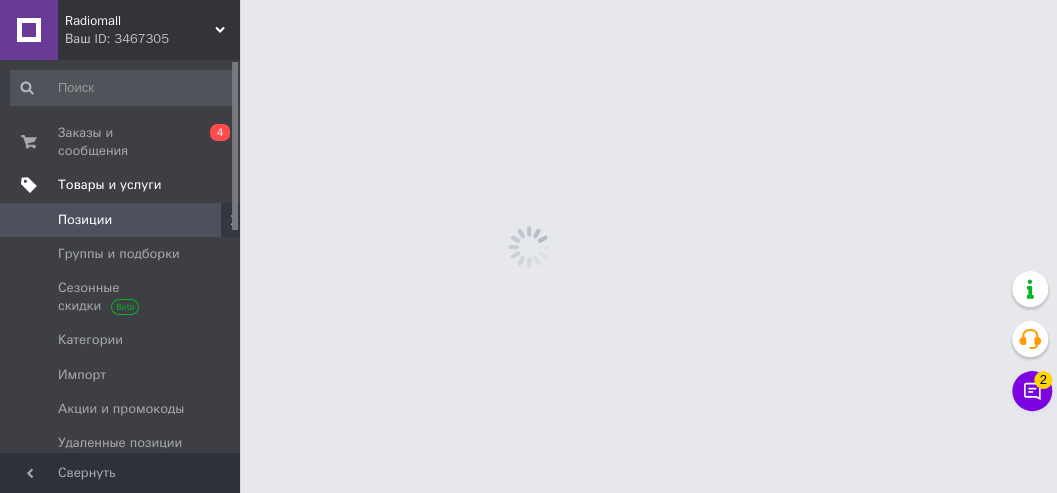 scroll, scrollTop: 0, scrollLeft: 0, axis: both 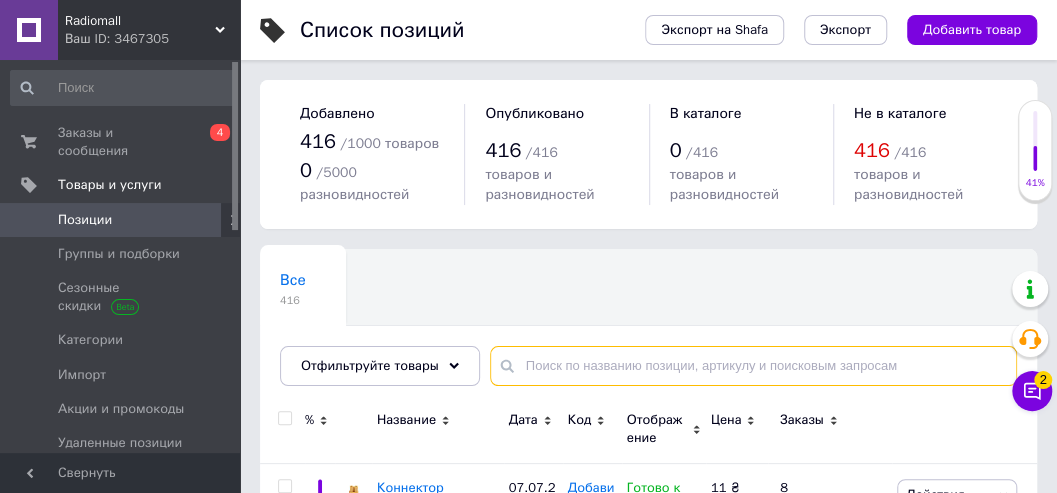 drag, startPoint x: 543, startPoint y: 367, endPoint x: 533, endPoint y: 360, distance: 12.206555 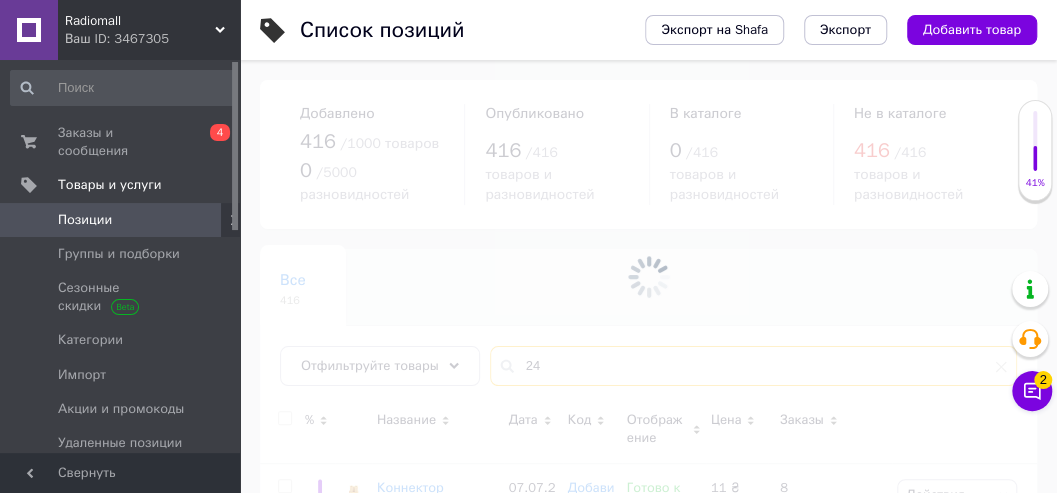 type on "24" 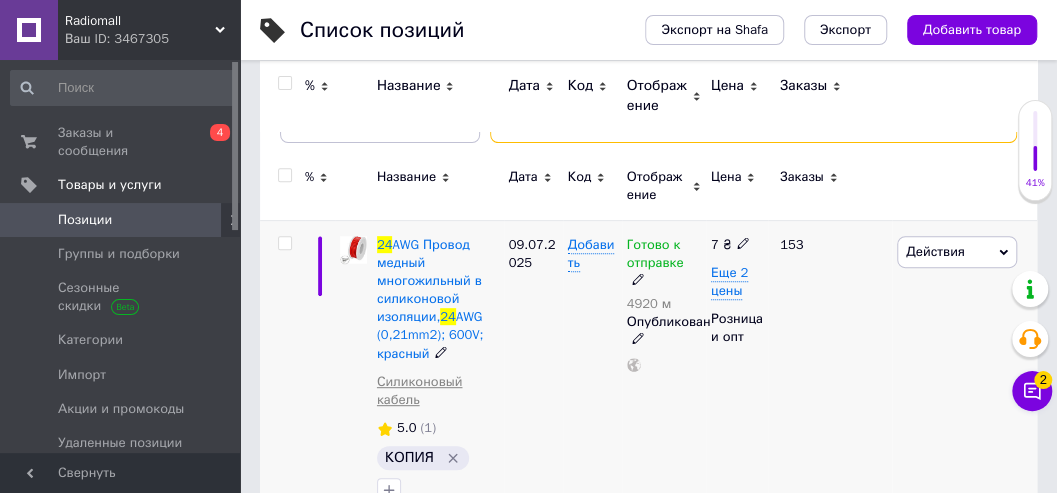 scroll, scrollTop: 266, scrollLeft: 0, axis: vertical 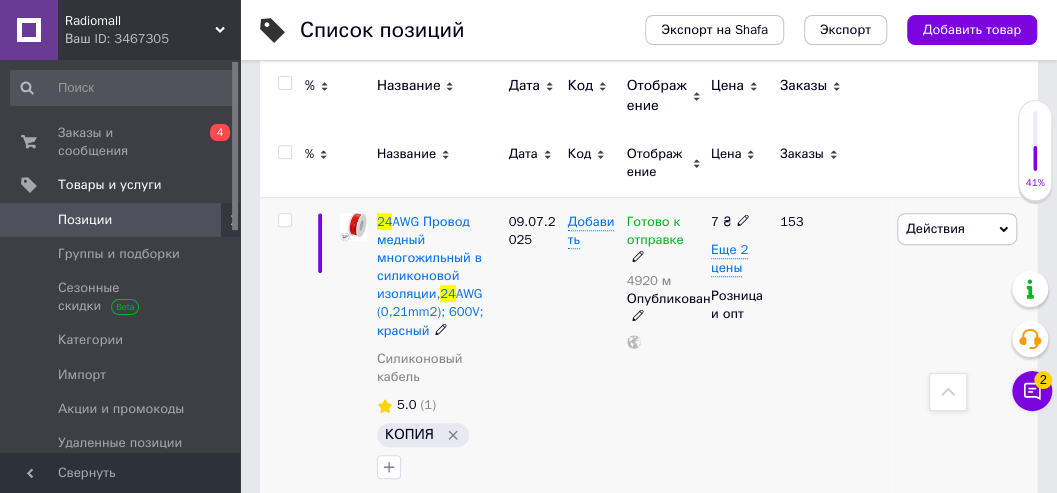 click on "4920 м" at bounding box center (664, 281) 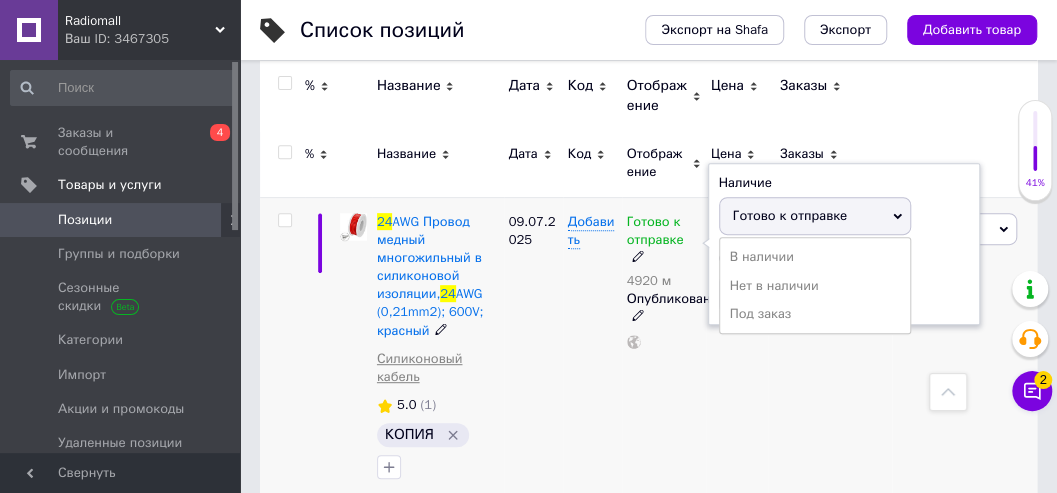 click on "Силиконовый кабель" at bounding box center (438, 368) 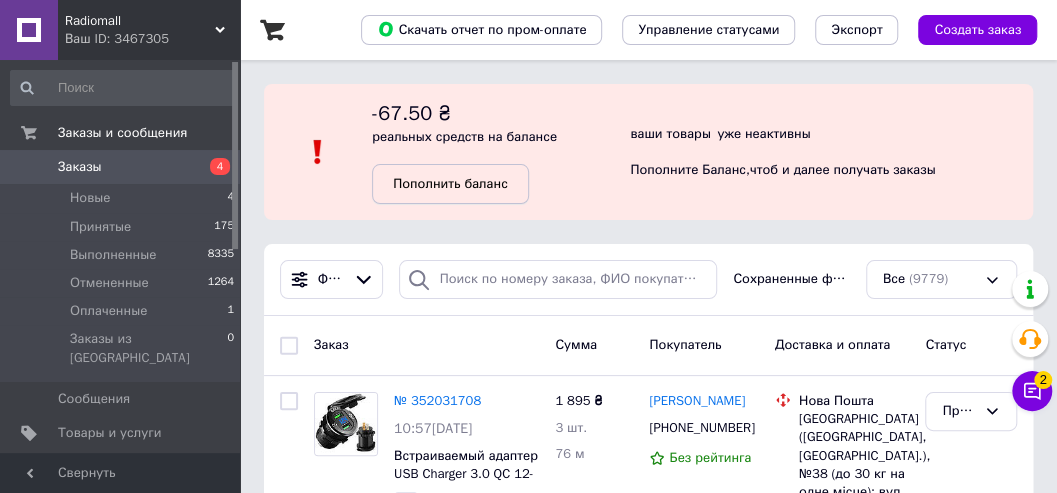 scroll, scrollTop: 0, scrollLeft: 0, axis: both 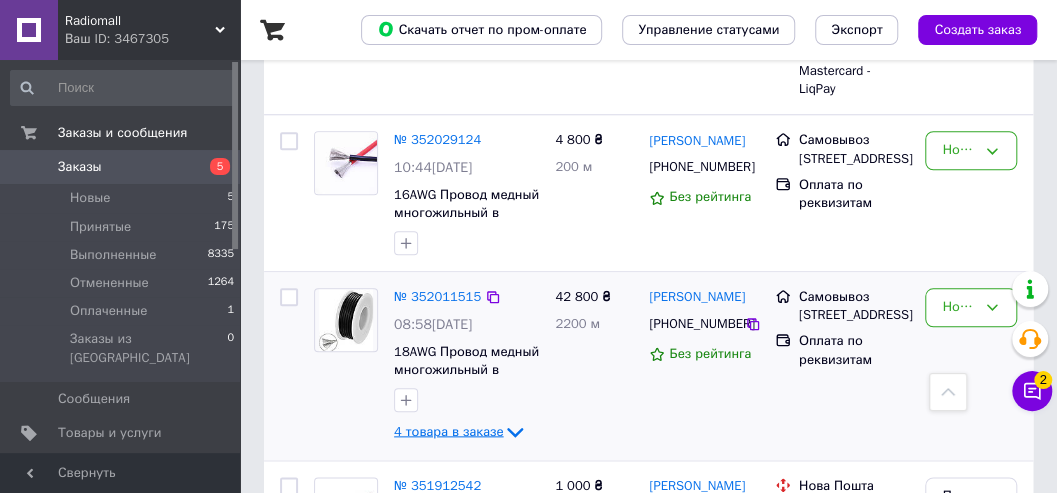 click on "4 товара в заказе" at bounding box center [448, 430] 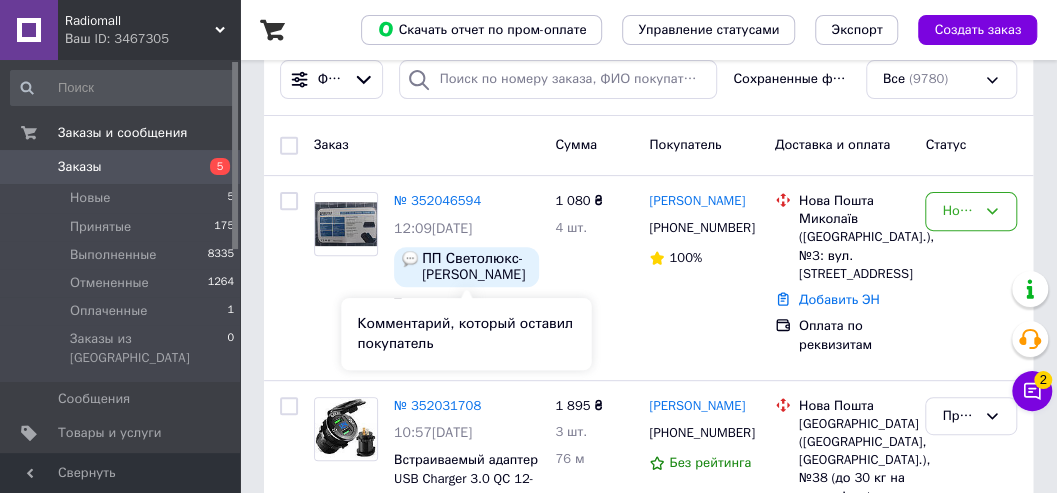 scroll, scrollTop: 0, scrollLeft: 0, axis: both 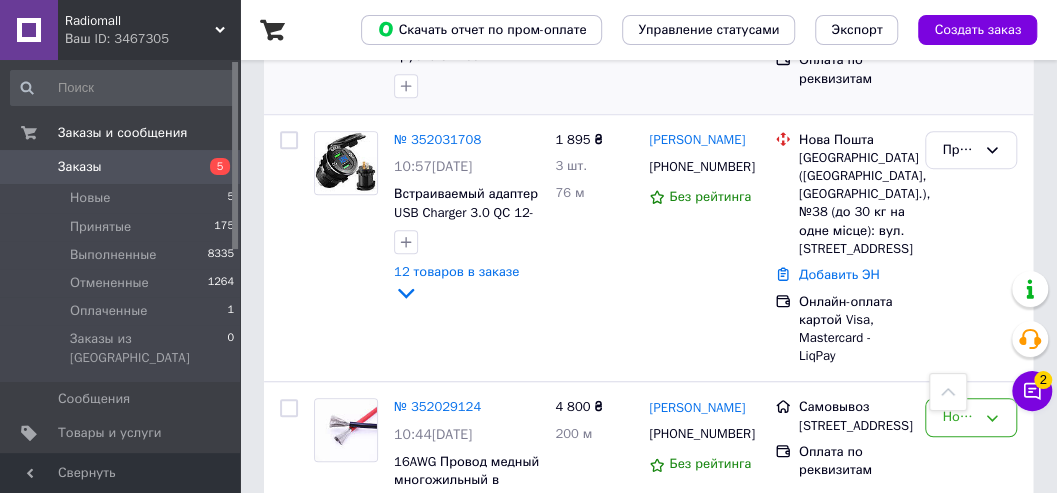 click on "№ 352046594 12:09[DATE] ПП [PERSON_NAME] 30397329 Термоусадочная трубка с клеевым слоем  3:1 180 штук набор 1 080 ₴ 4 шт. [PERSON_NAME] [PHONE_NUMBER] 100% [GEOGRAPHIC_DATA] ([GEOGRAPHIC_DATA].), №3: вул. [STREET_ADDRESS] Добавить ЭН Оплата по реквизитам Новый" at bounding box center [648, 12] 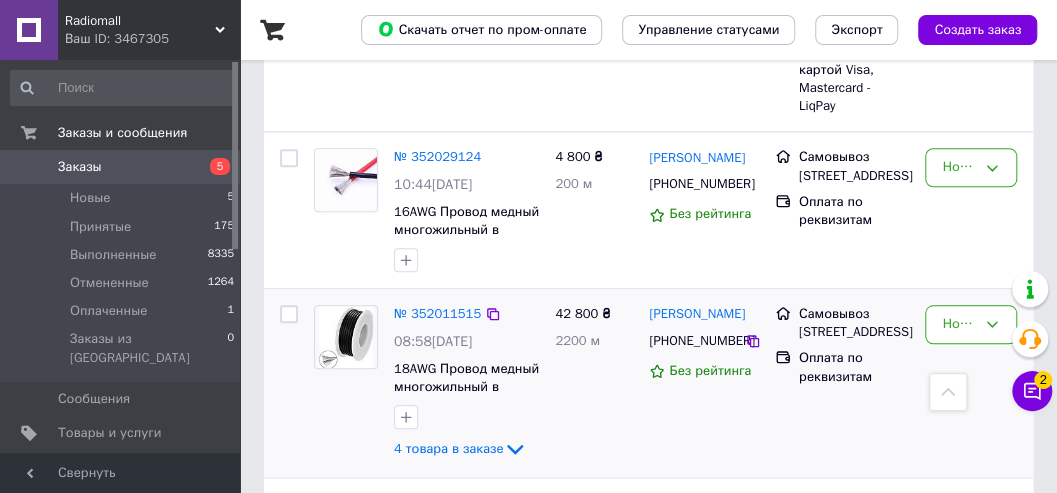 scroll, scrollTop: 800, scrollLeft: 0, axis: vertical 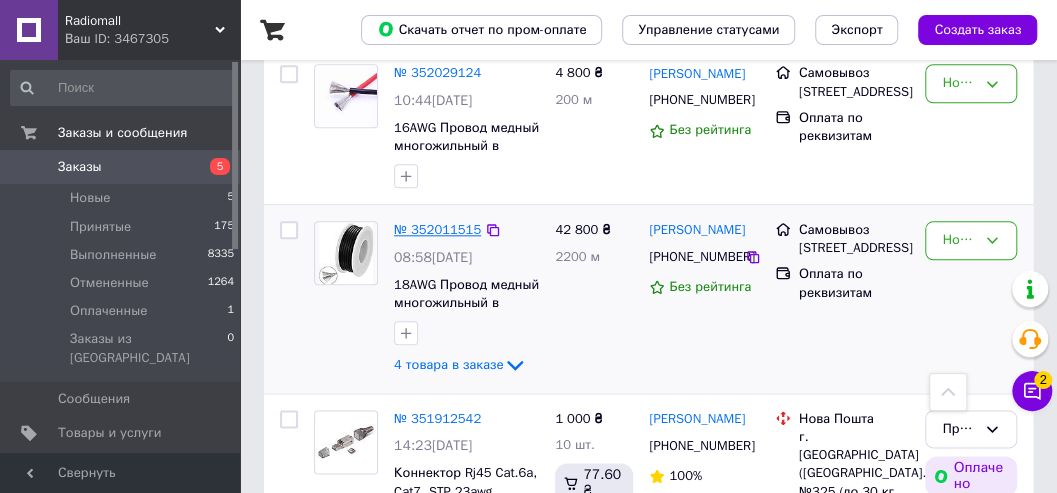 click on "№ 352011515" at bounding box center [437, 229] 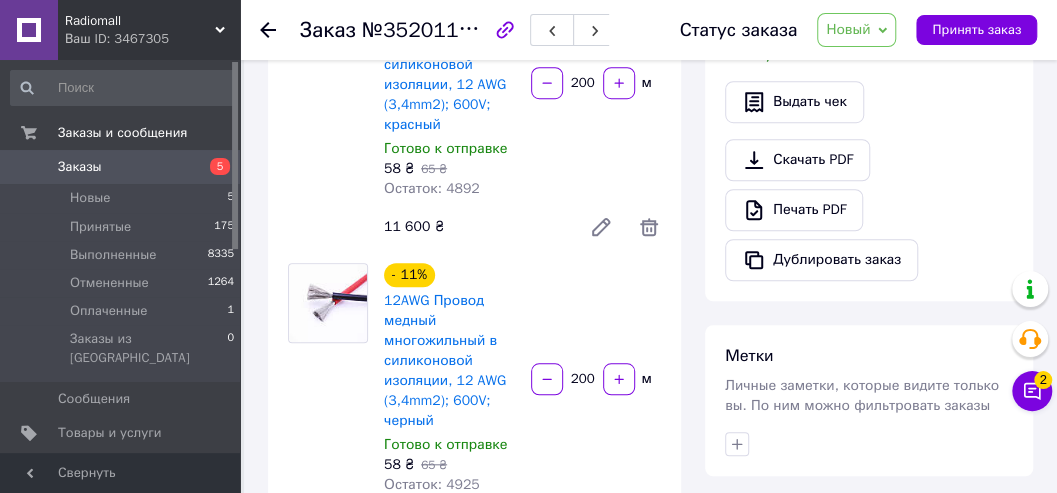 scroll, scrollTop: 466, scrollLeft: 0, axis: vertical 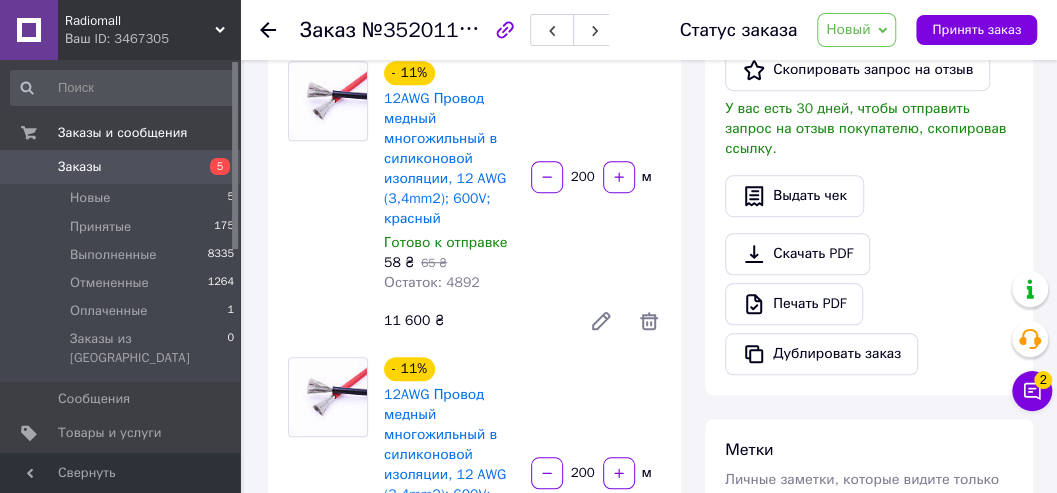 click on "Выдать чек" at bounding box center (869, 196) 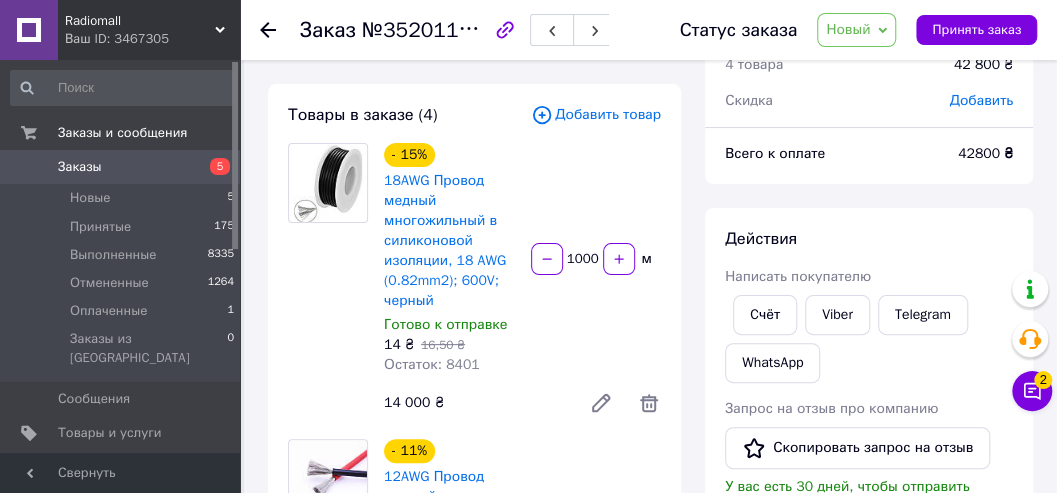scroll, scrollTop: 66, scrollLeft: 0, axis: vertical 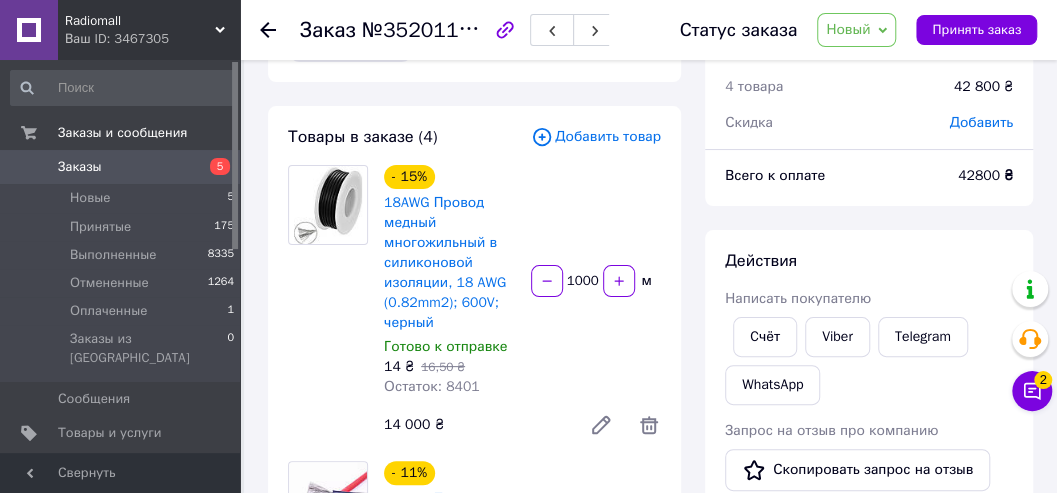 click on "4 товара" at bounding box center [827, 87] 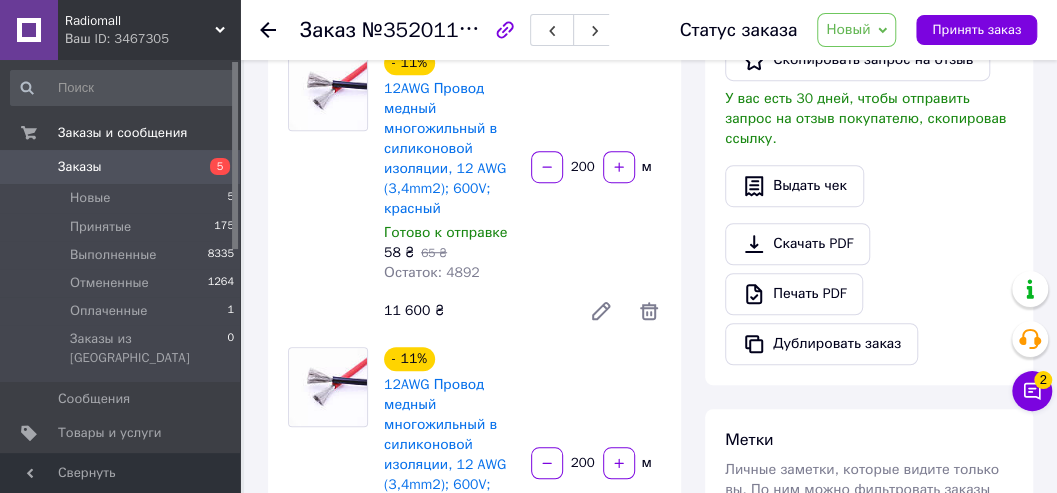 scroll, scrollTop: 333, scrollLeft: 0, axis: vertical 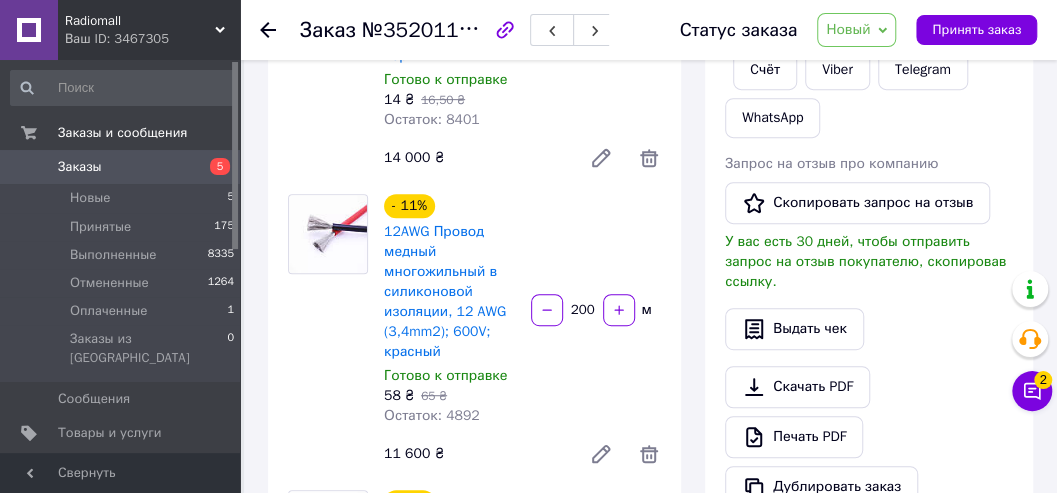 click 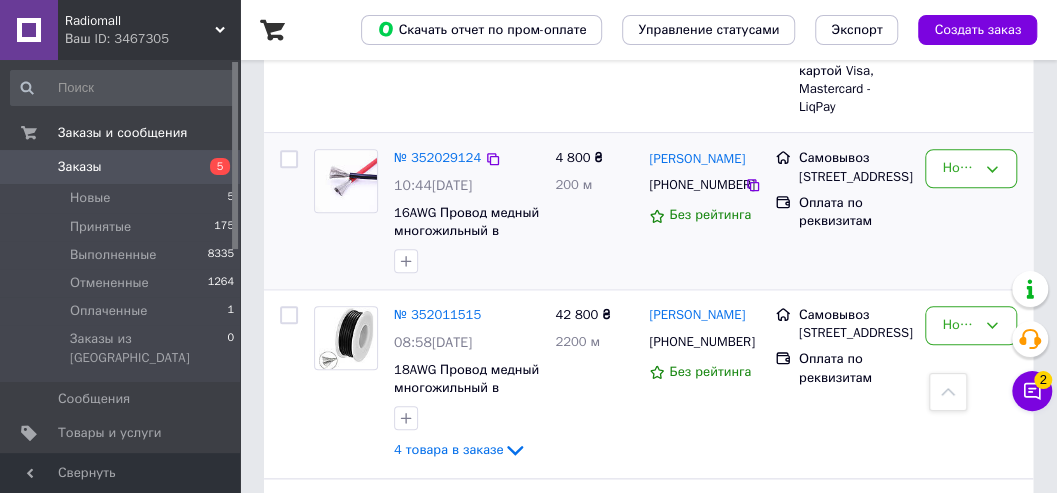 scroll, scrollTop: 733, scrollLeft: 0, axis: vertical 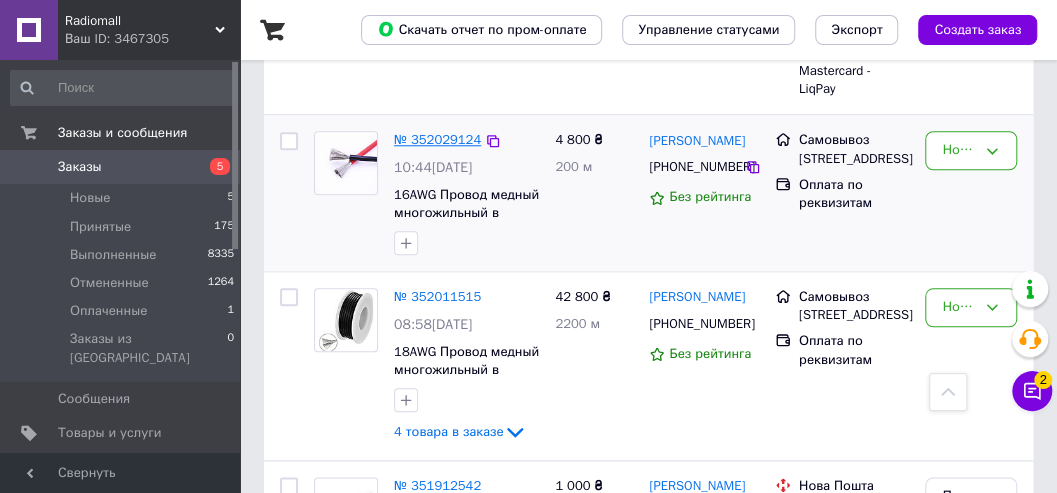 click on "№ 352029124" at bounding box center (437, 139) 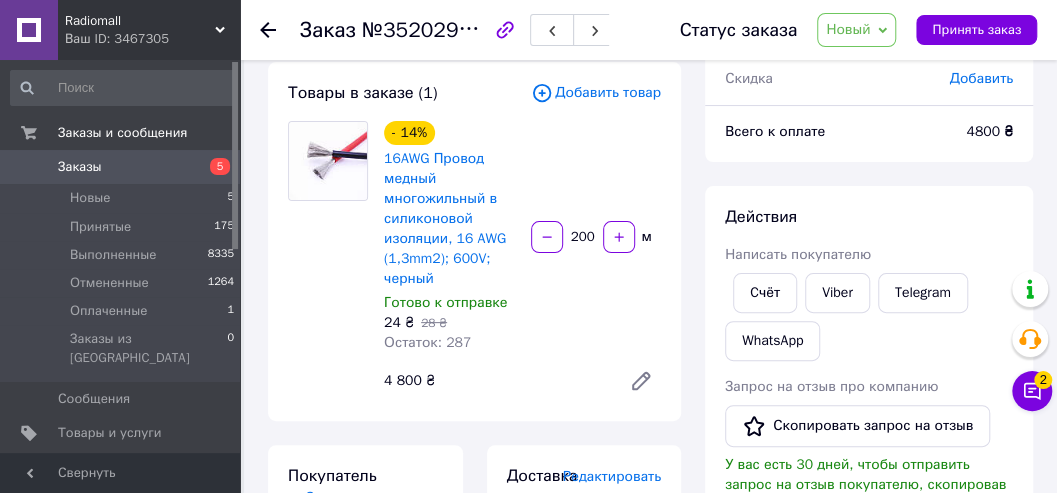scroll, scrollTop: 0, scrollLeft: 0, axis: both 